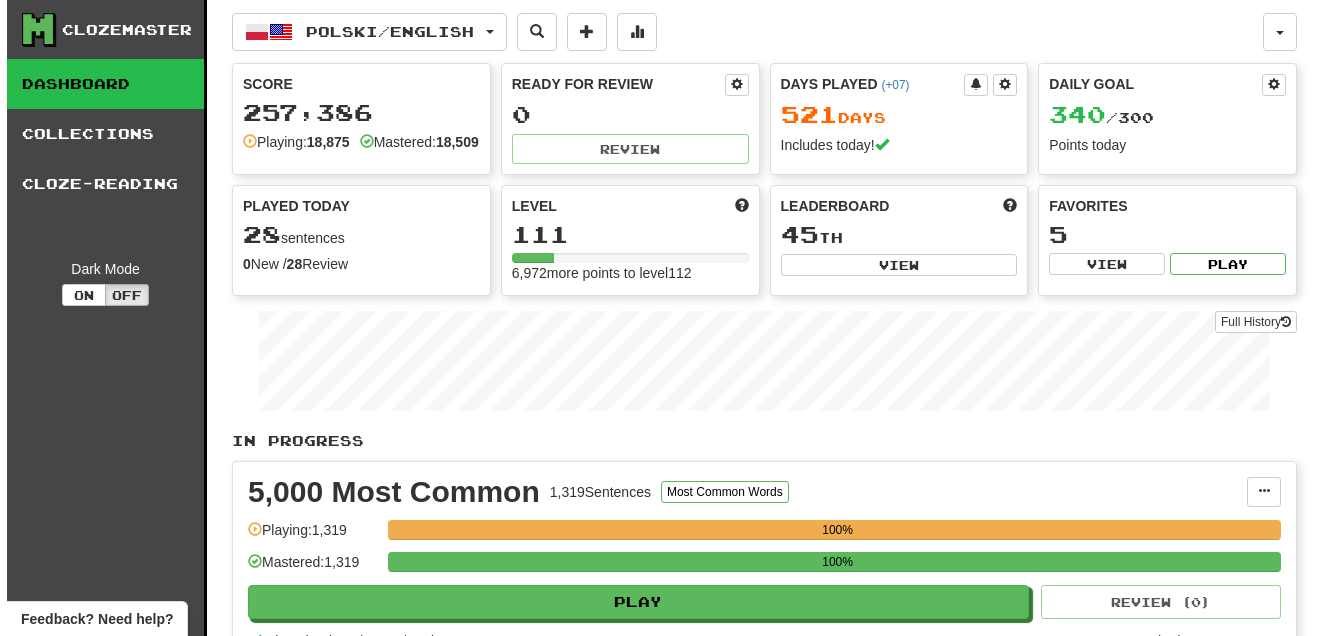 scroll, scrollTop: 666, scrollLeft: 0, axis: vertical 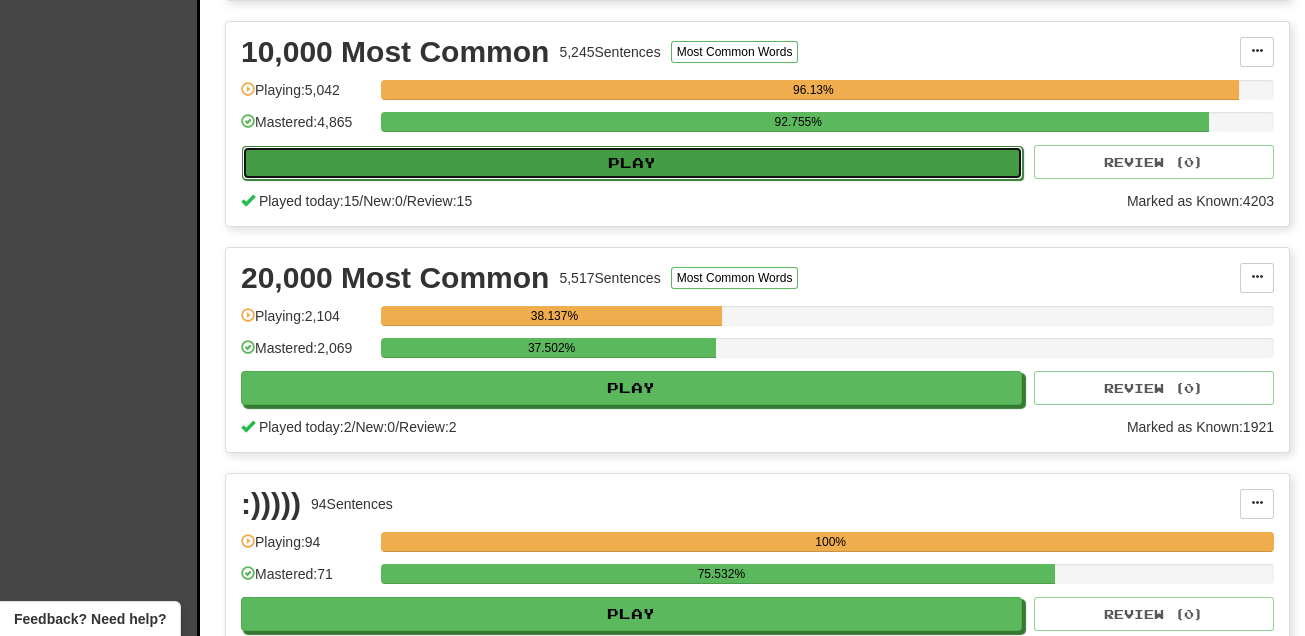 click on "Play" at bounding box center [632, 163] 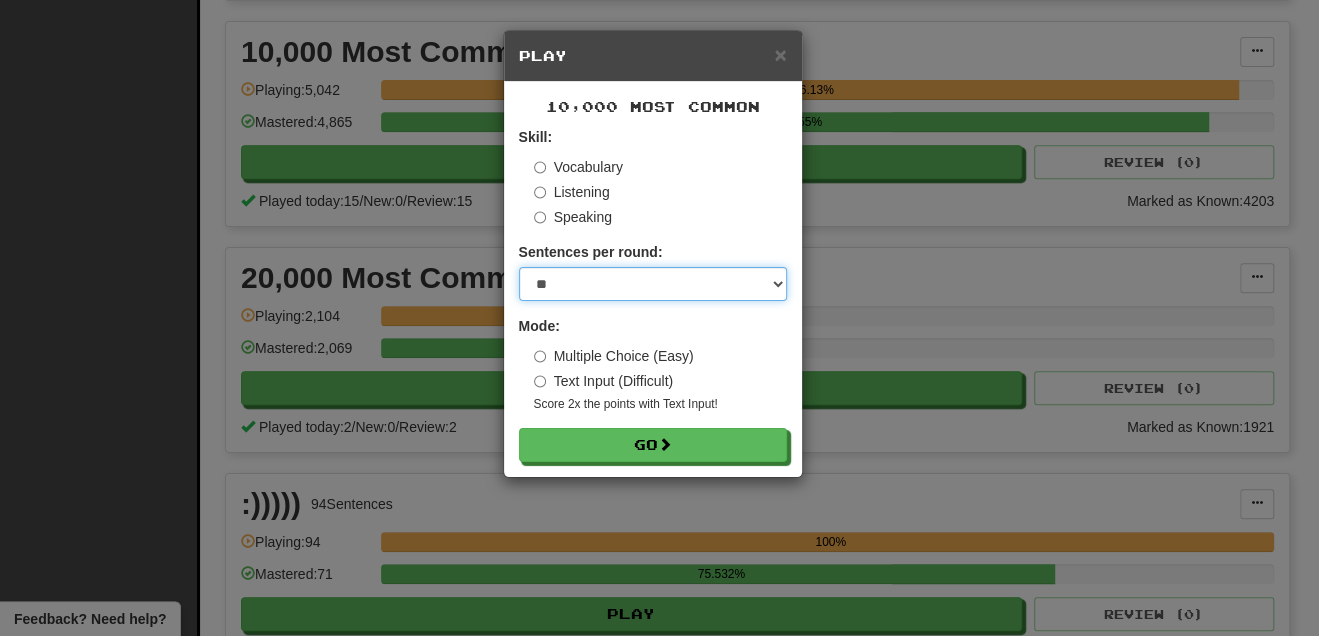 click on "* ** ** ** ** ** *** ********" at bounding box center (653, 284) 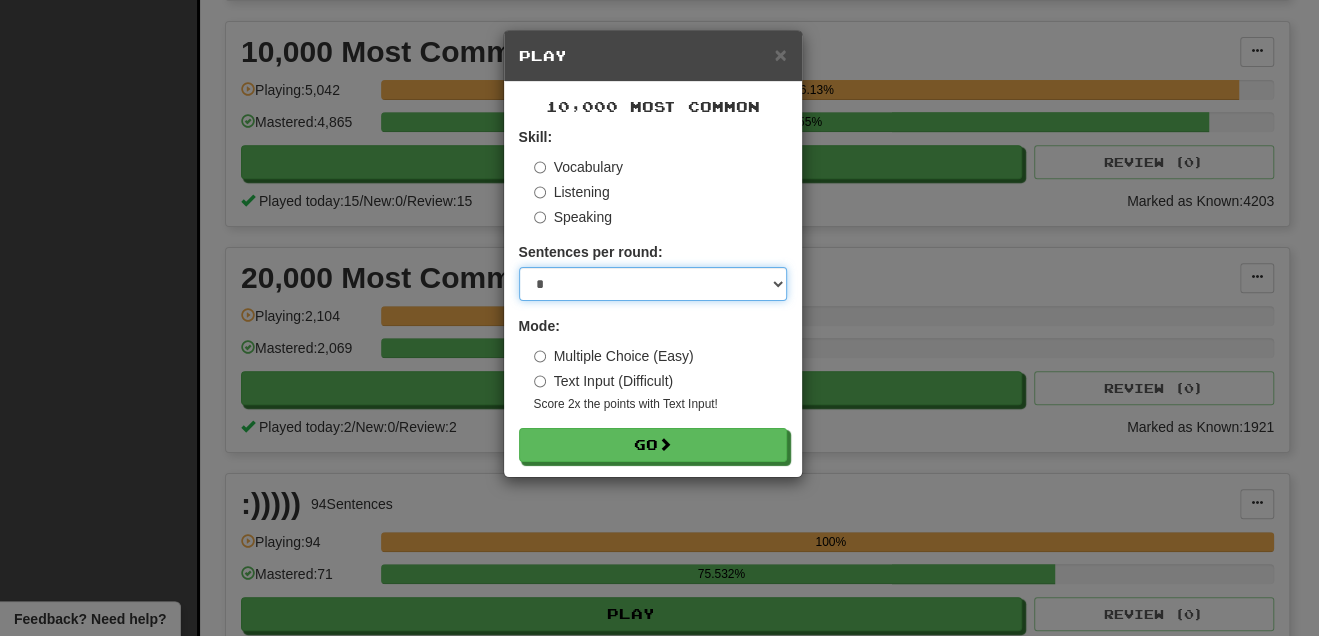 click on "* ** ** ** ** ** *** ********" at bounding box center (653, 284) 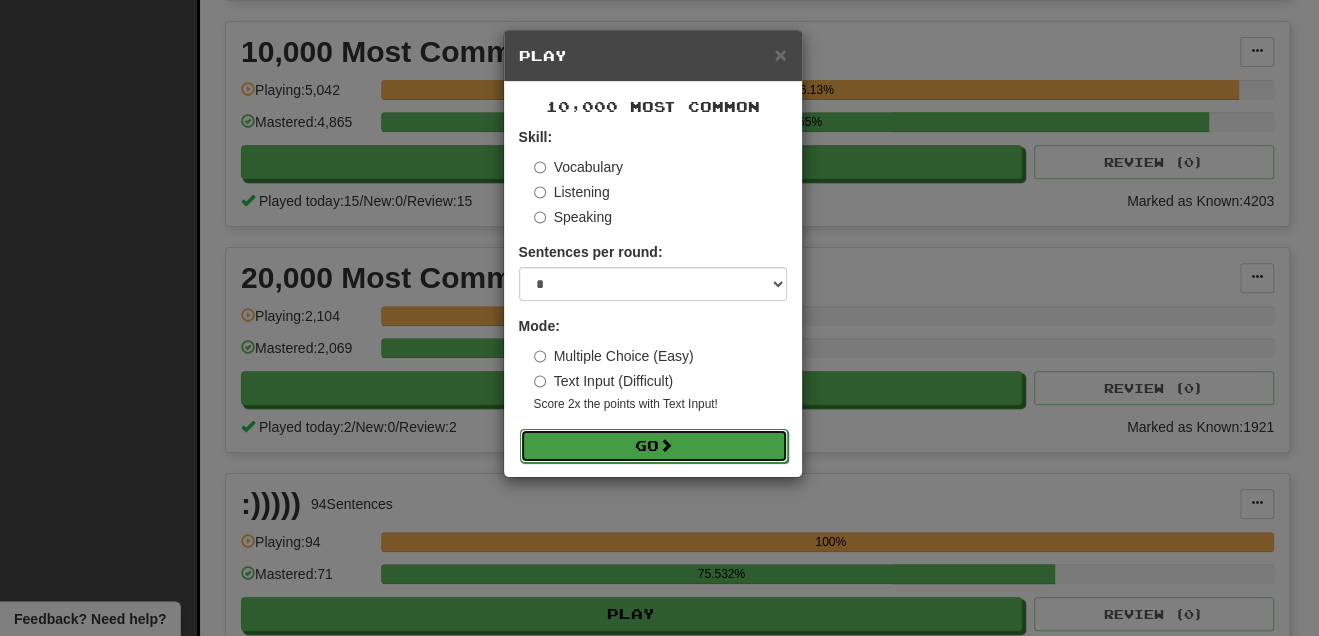 click on "Go" at bounding box center [654, 446] 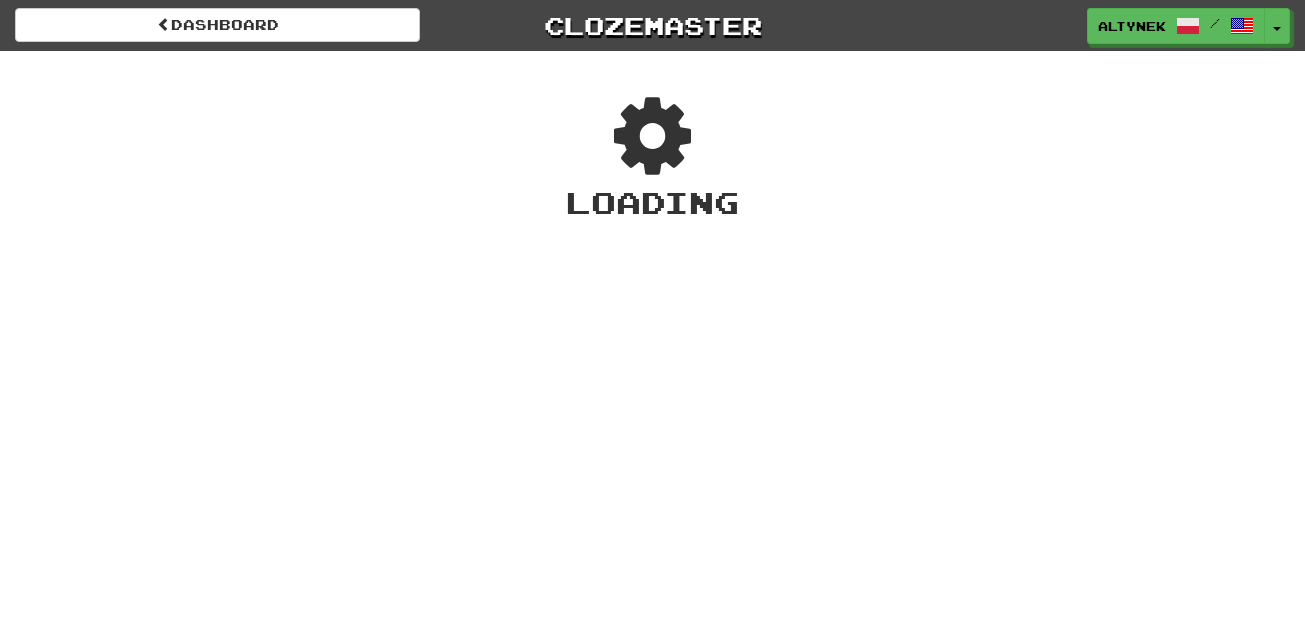 scroll, scrollTop: 0, scrollLeft: 0, axis: both 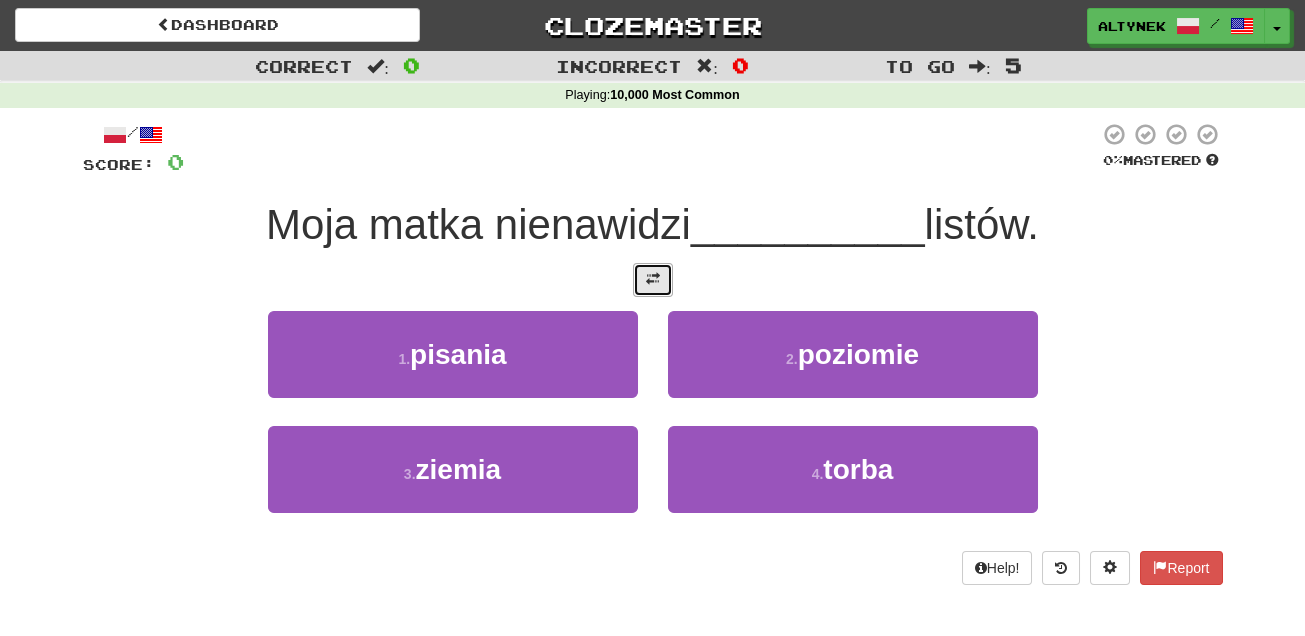 click at bounding box center (653, 280) 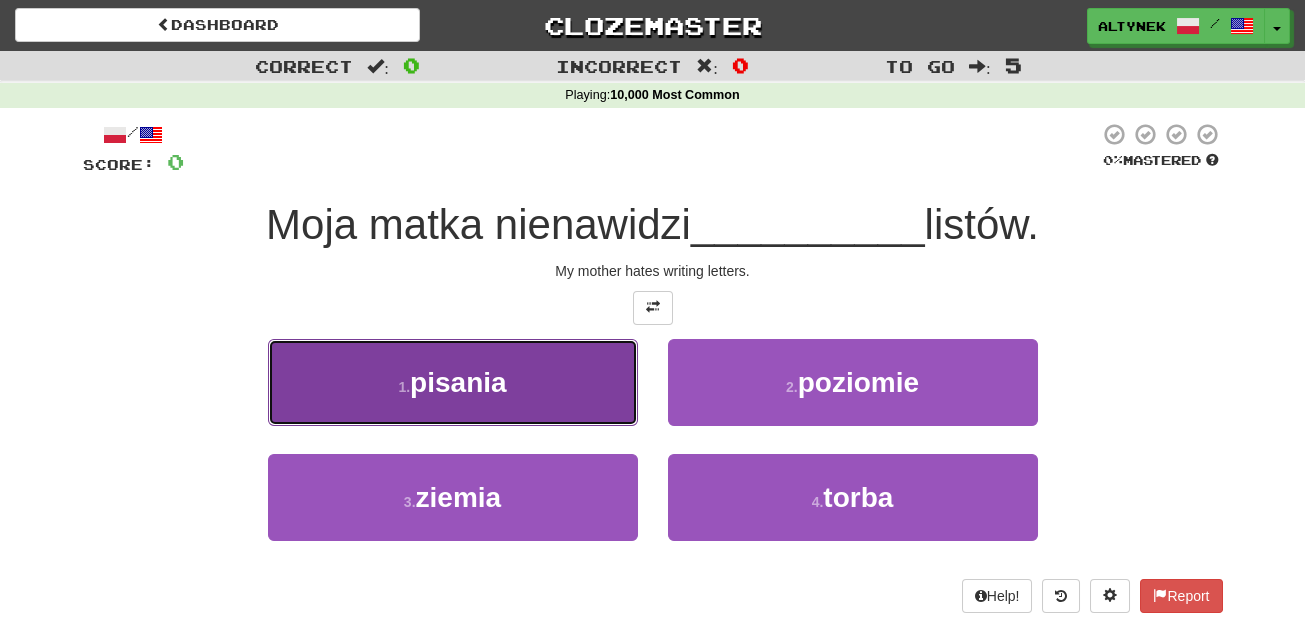 click on "1 .  pisania" at bounding box center (453, 382) 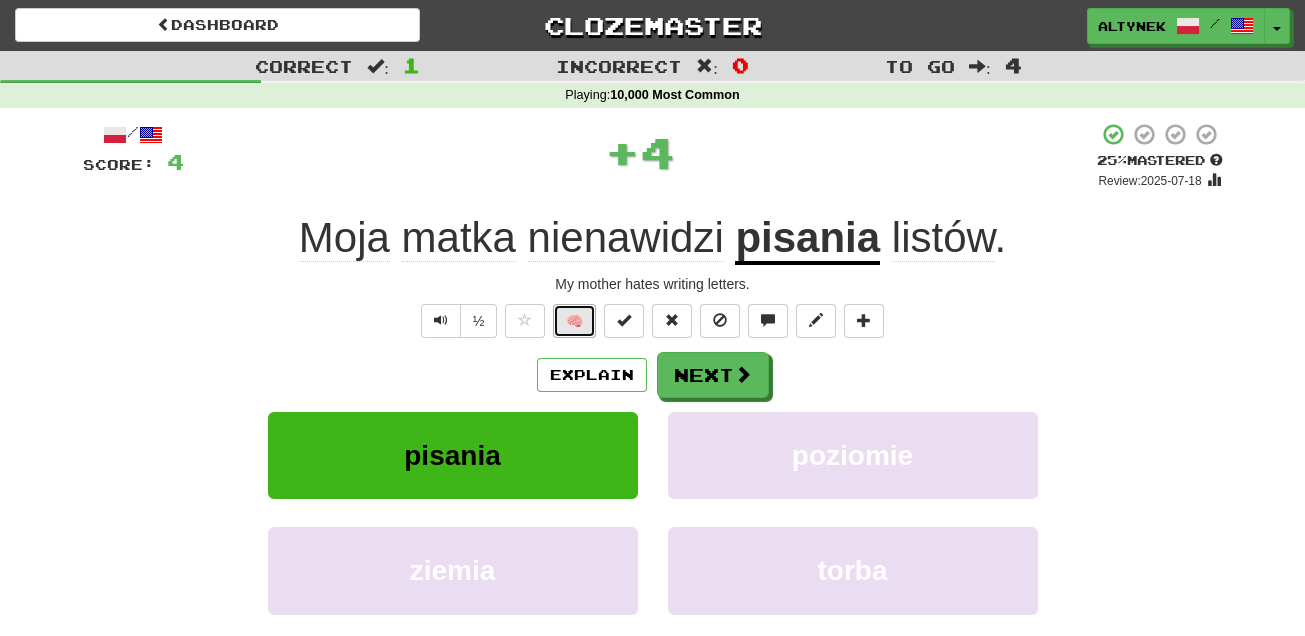 click on "🧠" at bounding box center (574, 321) 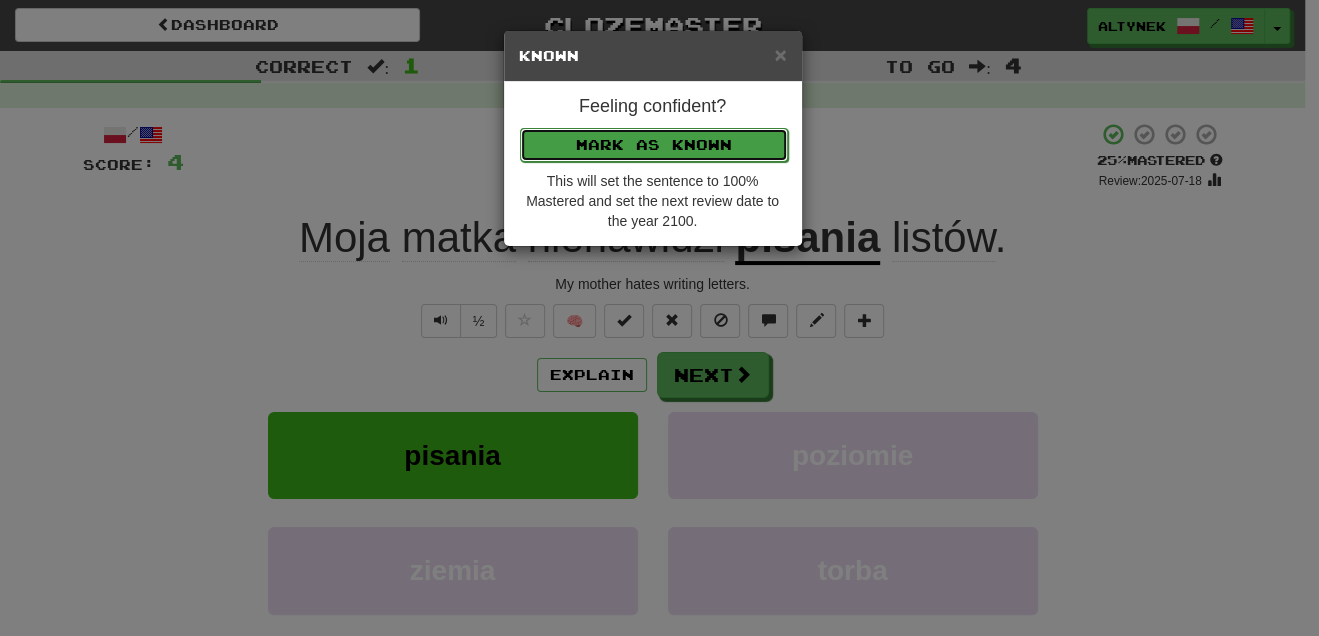 click on "Mark as Known" at bounding box center (654, 145) 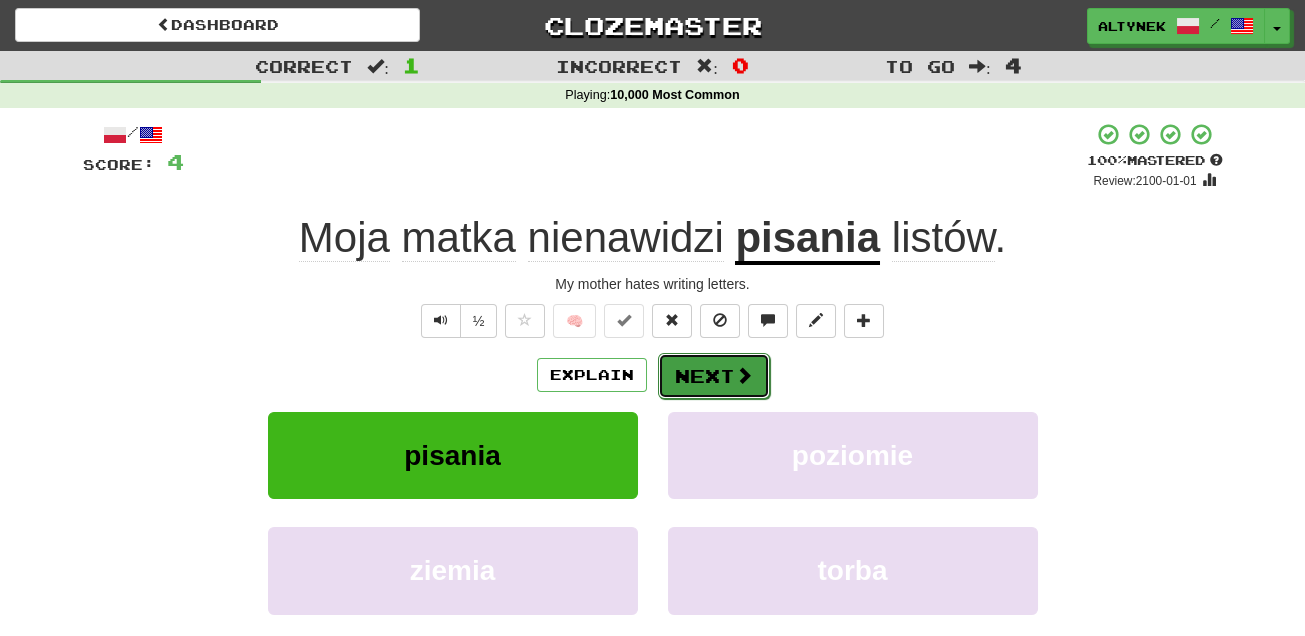 click on "Next" at bounding box center (714, 376) 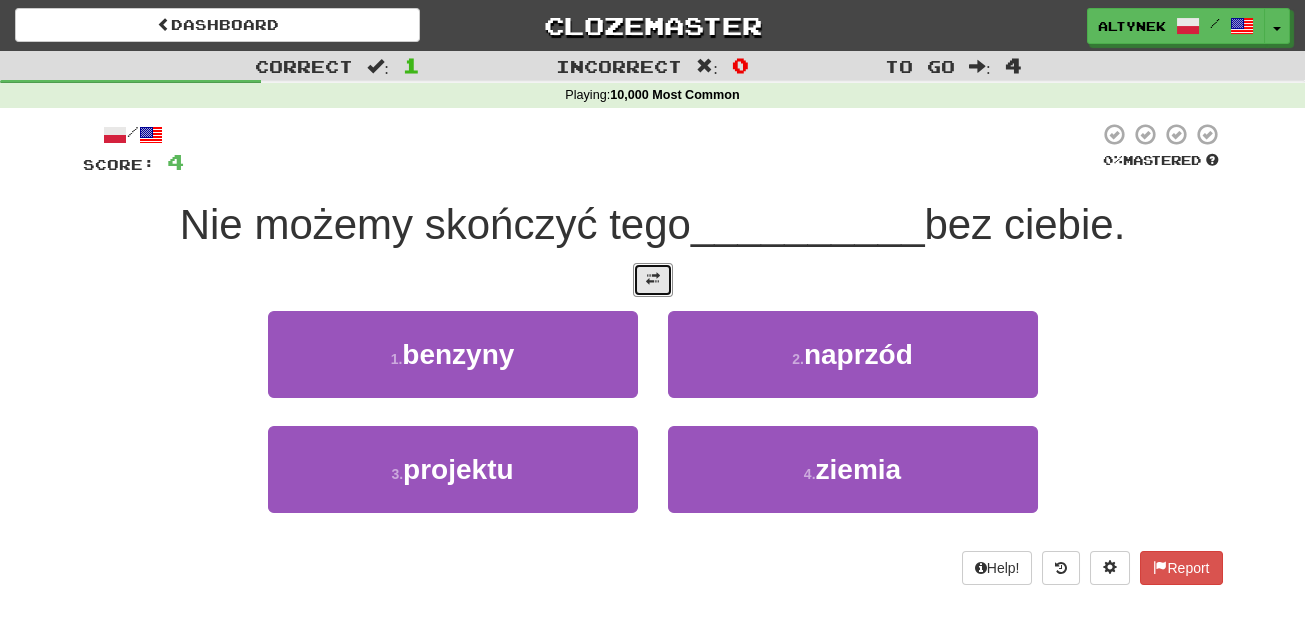 click at bounding box center [653, 280] 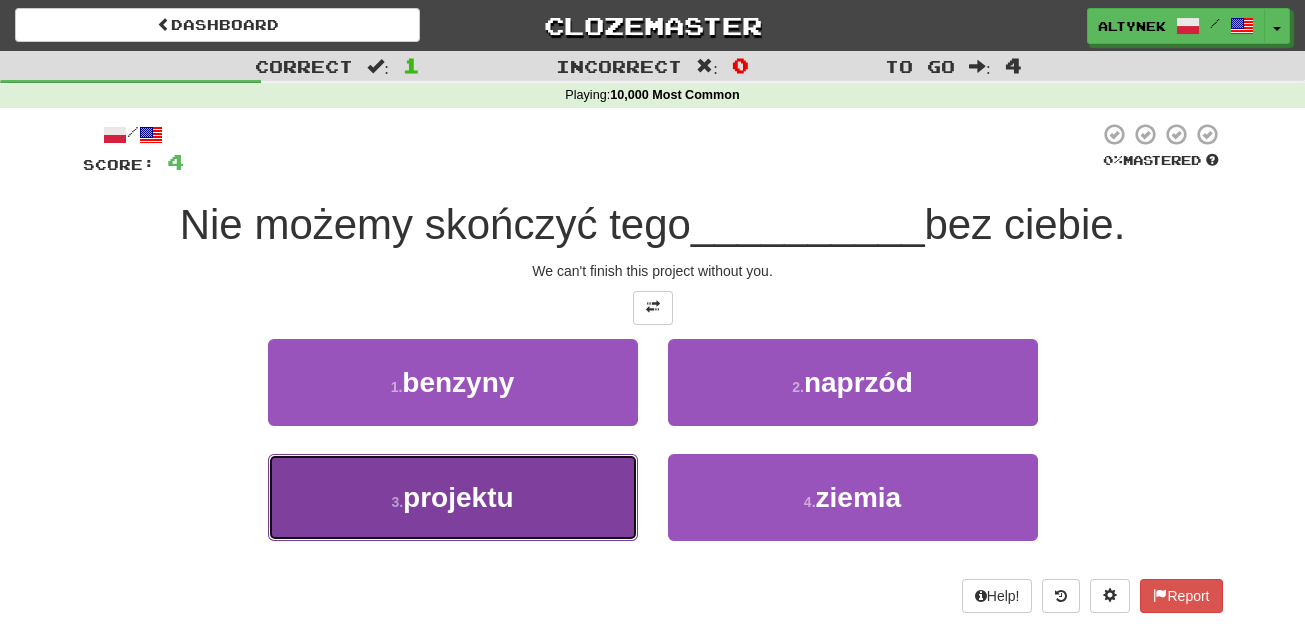click on "projektu" at bounding box center (458, 497) 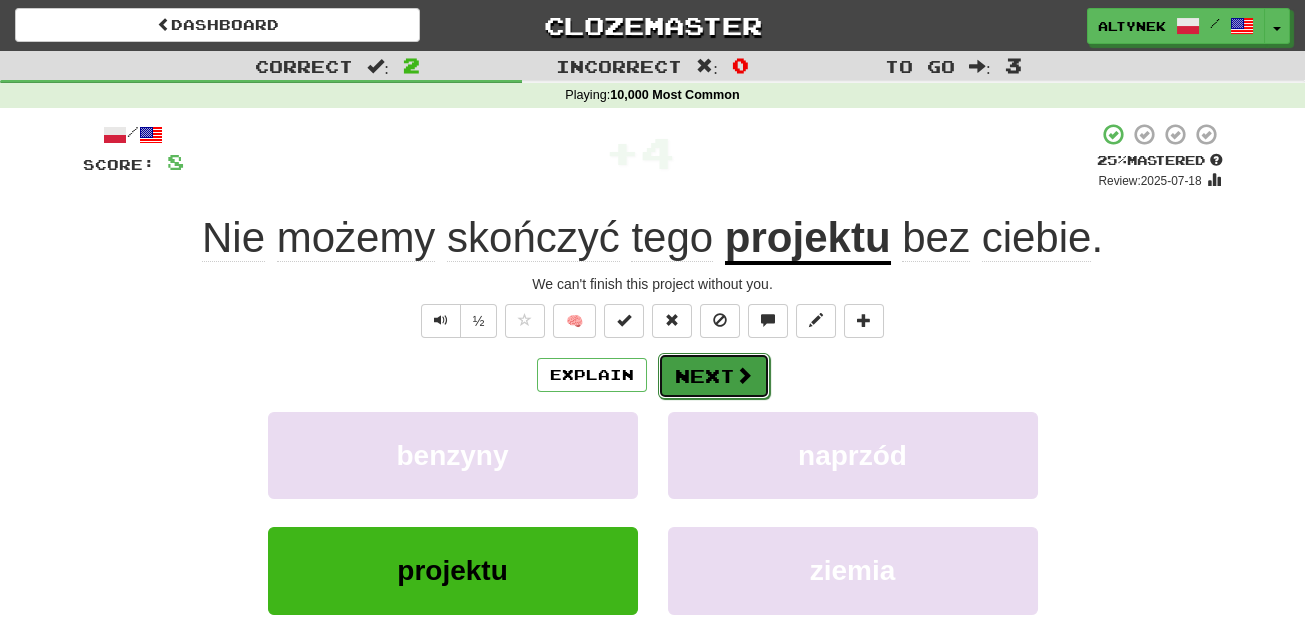 click on "Next" at bounding box center [714, 376] 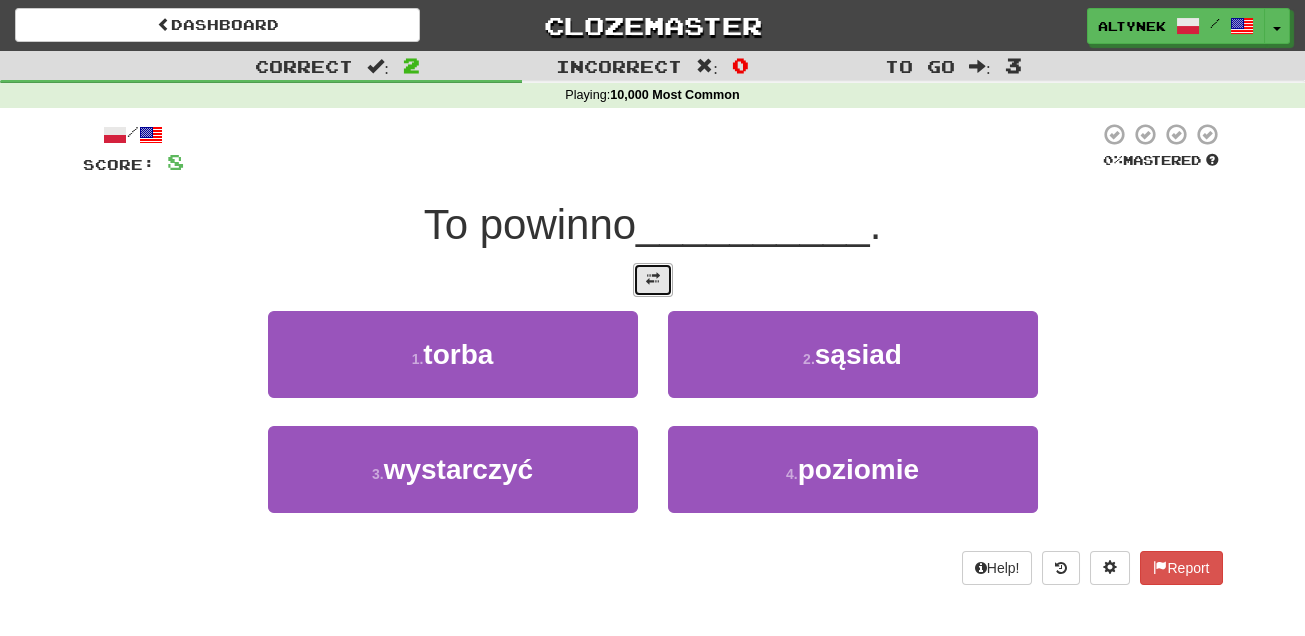 click at bounding box center [653, 279] 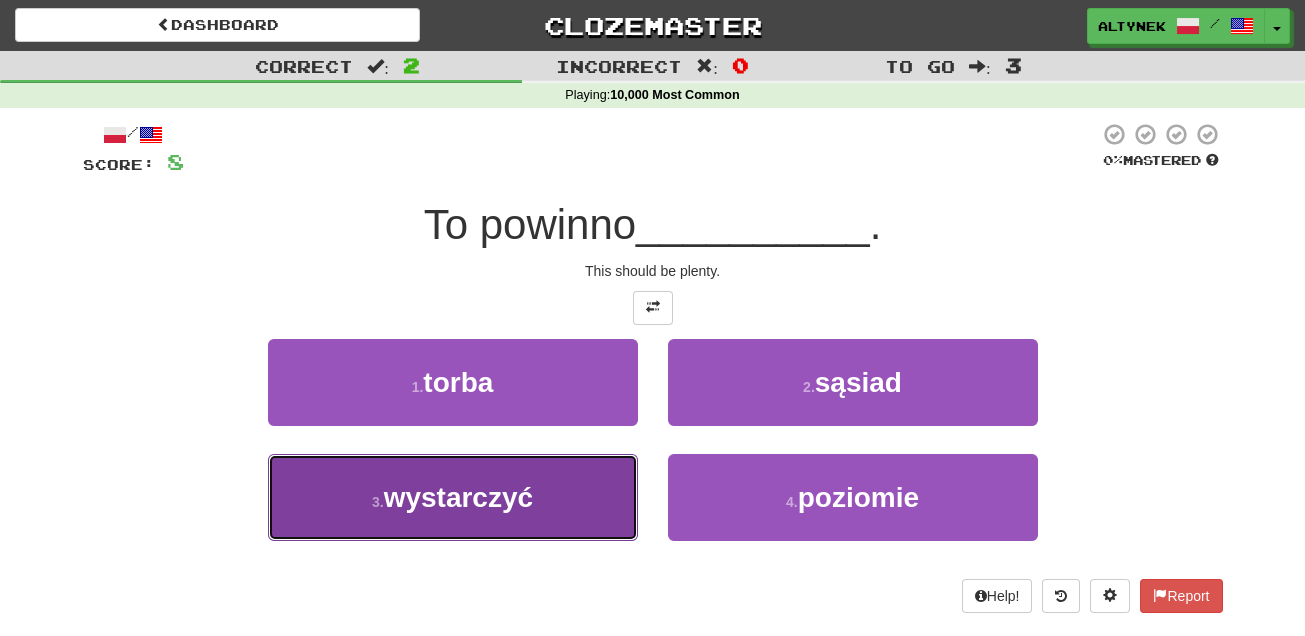 click on "wystarczyć" at bounding box center (458, 497) 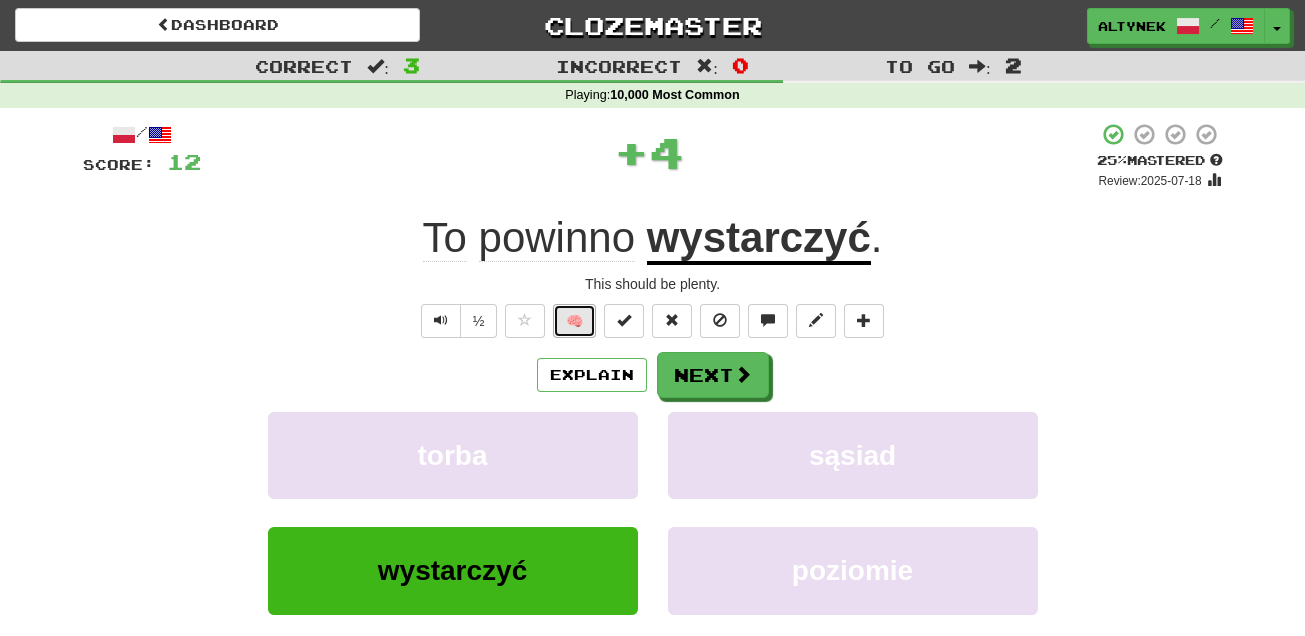 click on "🧠" at bounding box center [574, 321] 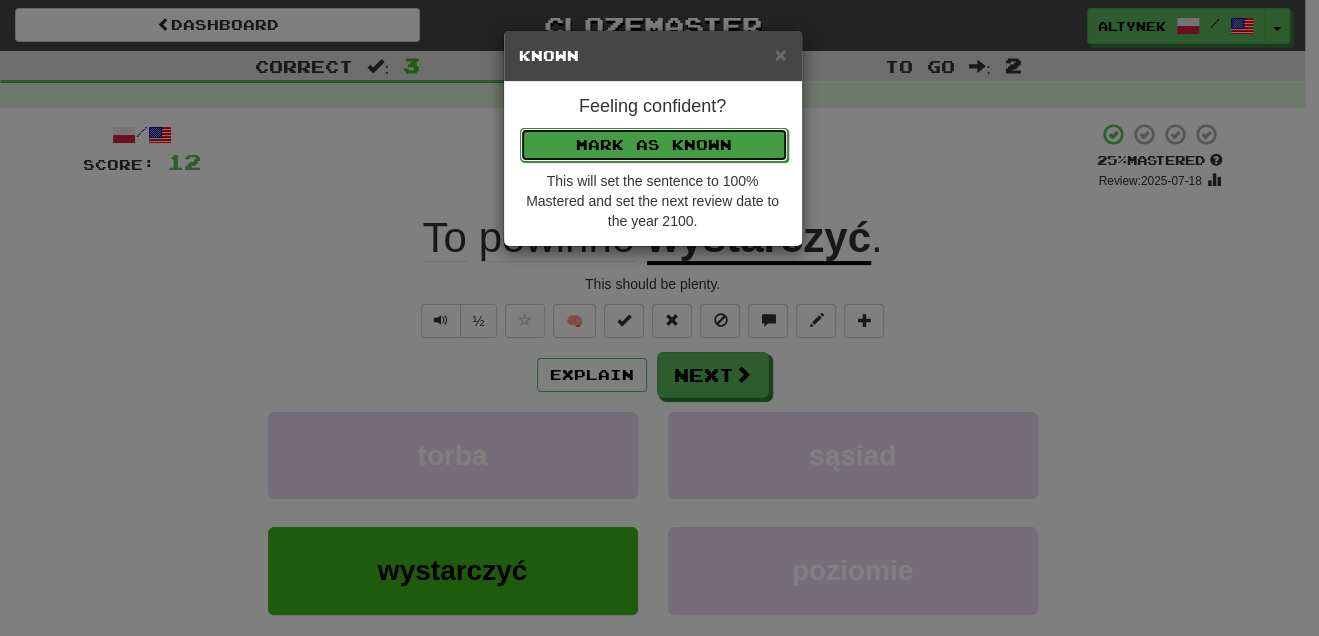 click on "Mark as Known" at bounding box center [654, 145] 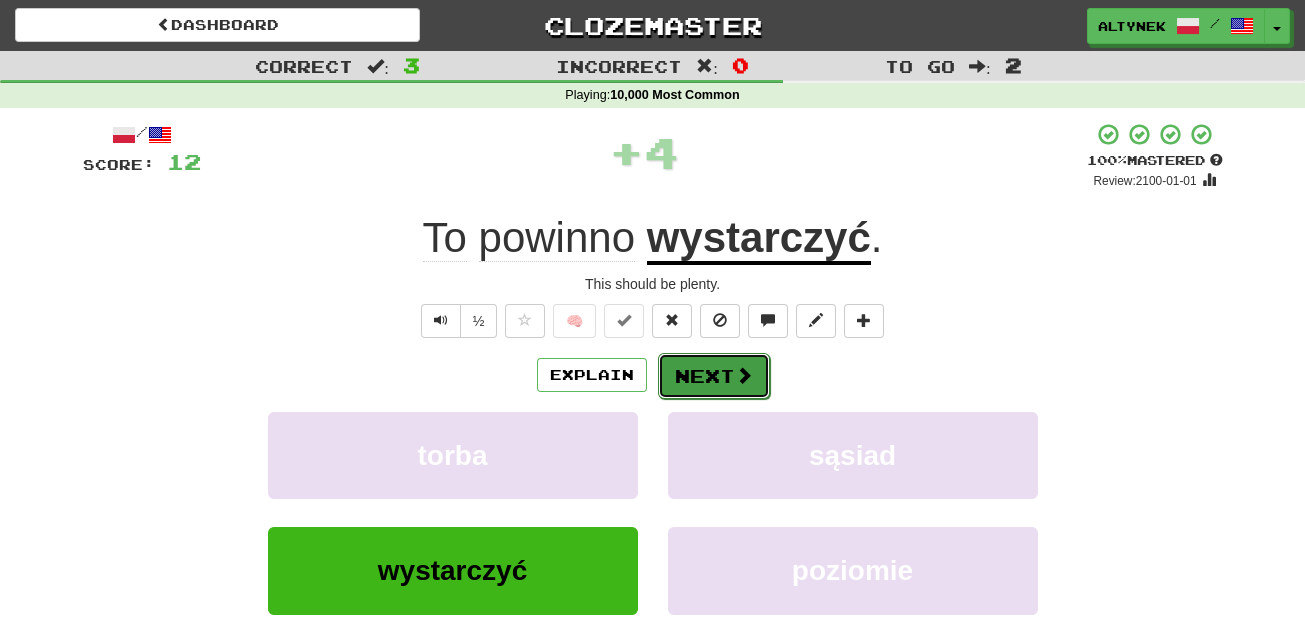 click on "Next" at bounding box center (714, 376) 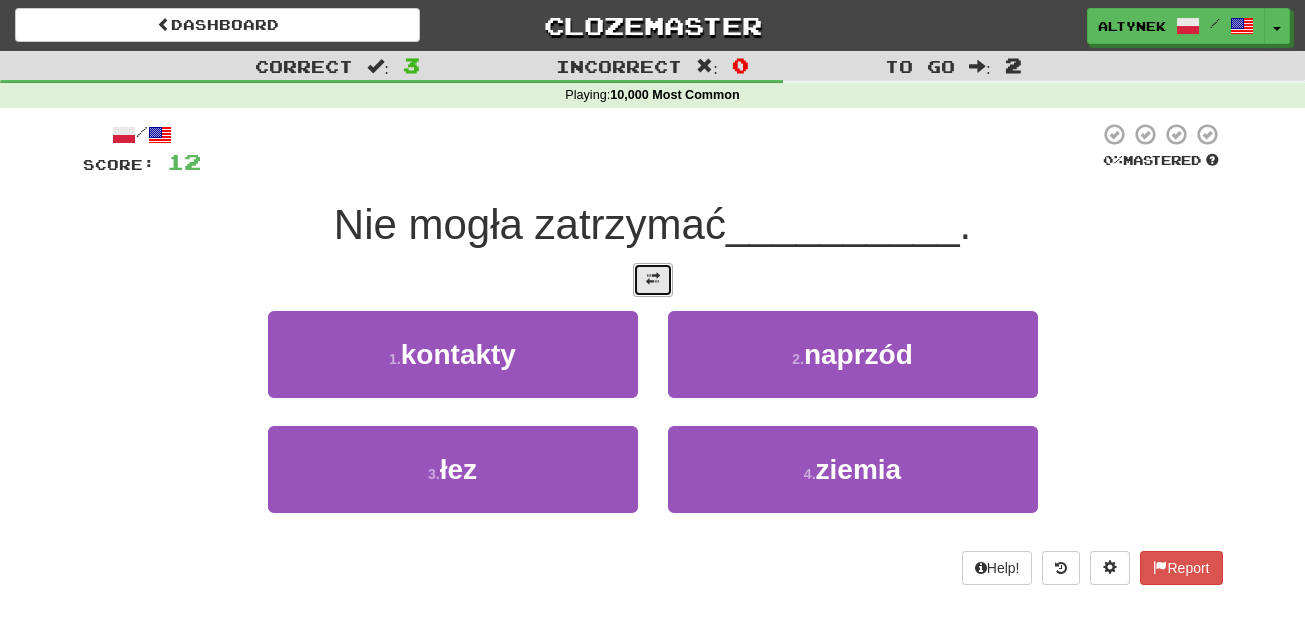 click at bounding box center [653, 280] 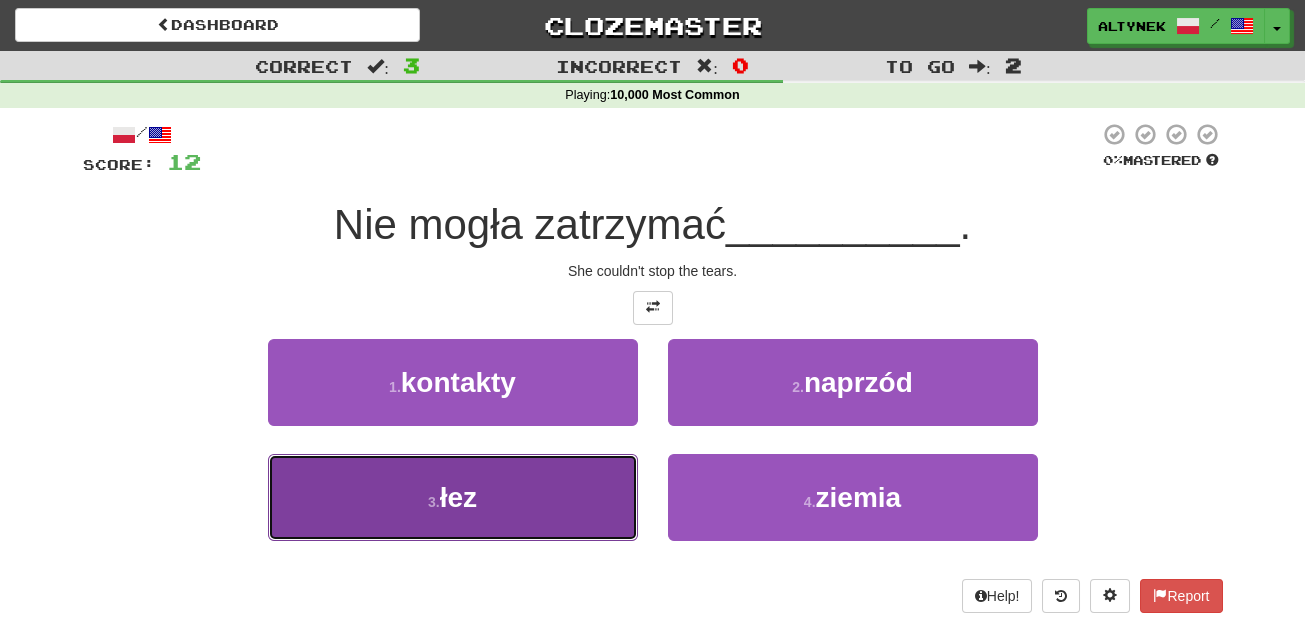 click on "3 .  łez" at bounding box center (453, 497) 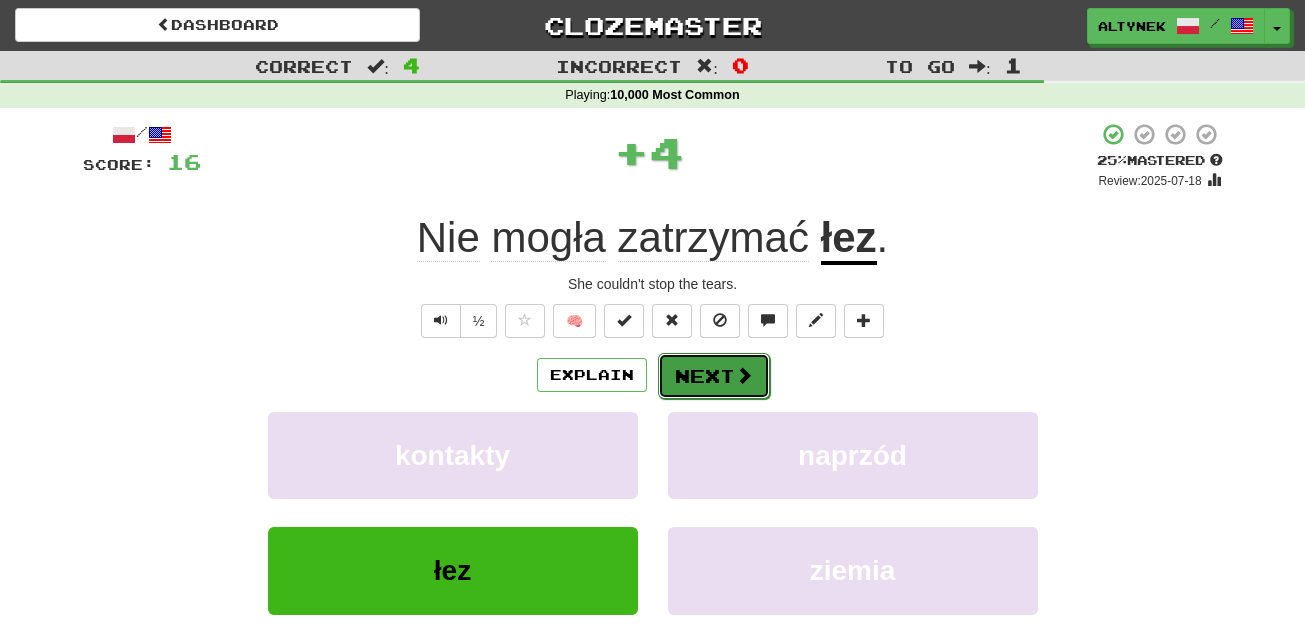 click on "Next" at bounding box center (714, 376) 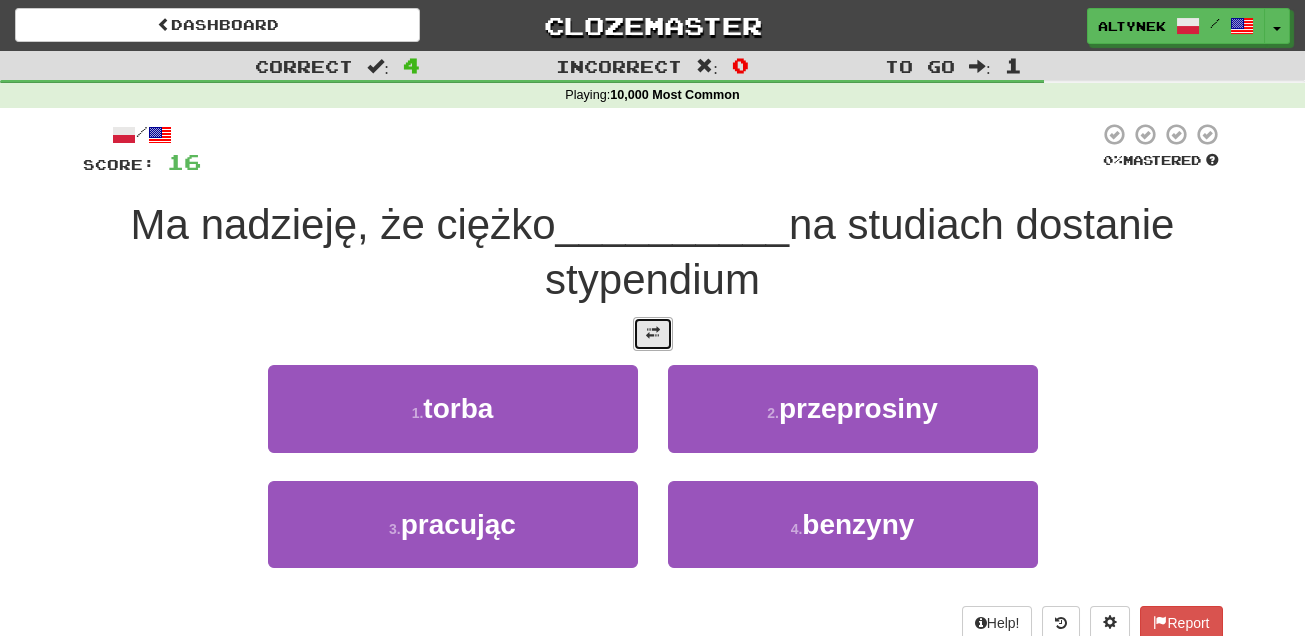 click at bounding box center [653, 333] 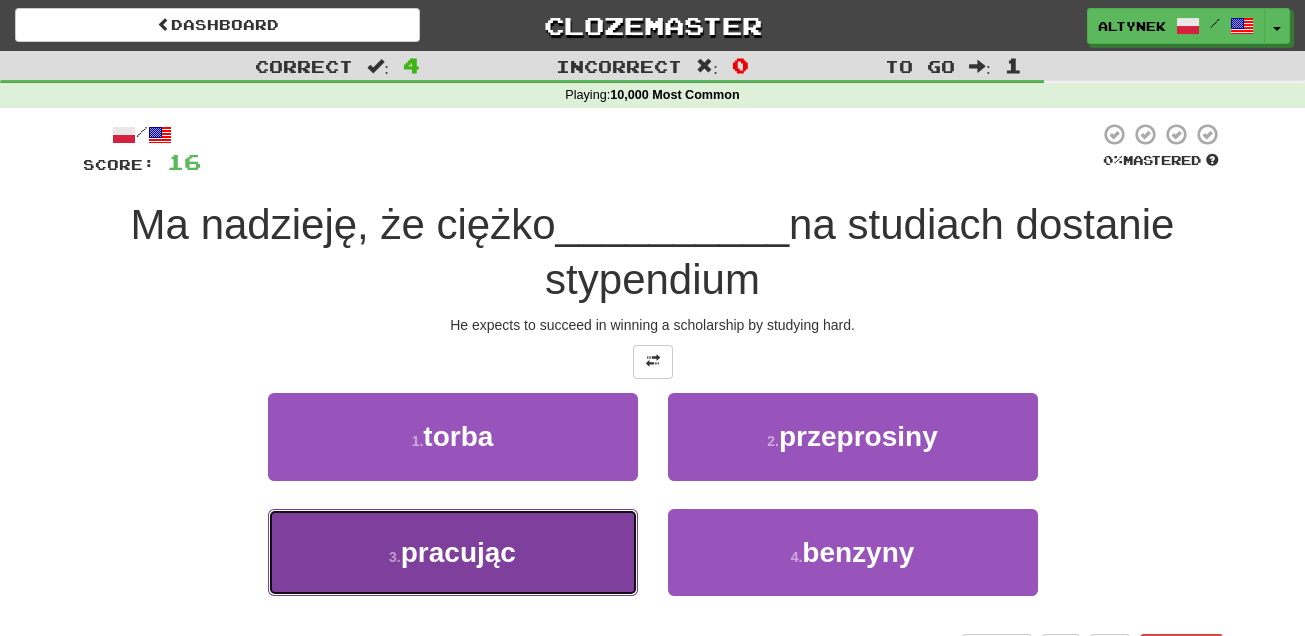 click on "3 .  pracując" at bounding box center [453, 552] 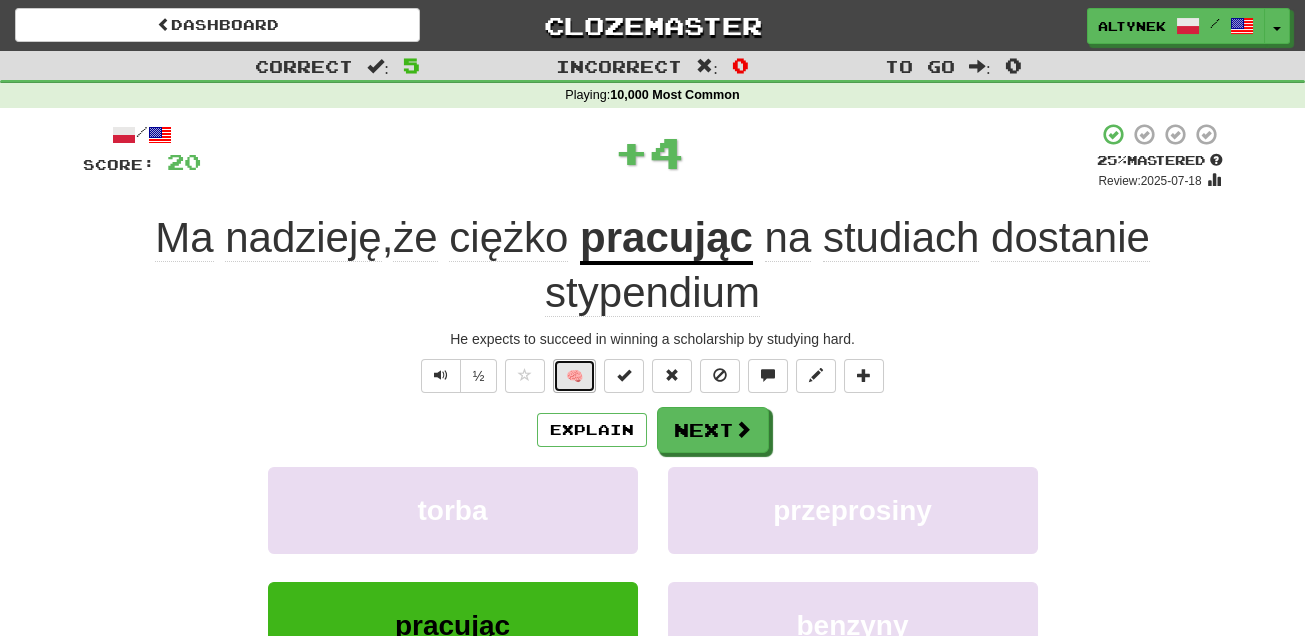 click on "🧠" at bounding box center [574, 376] 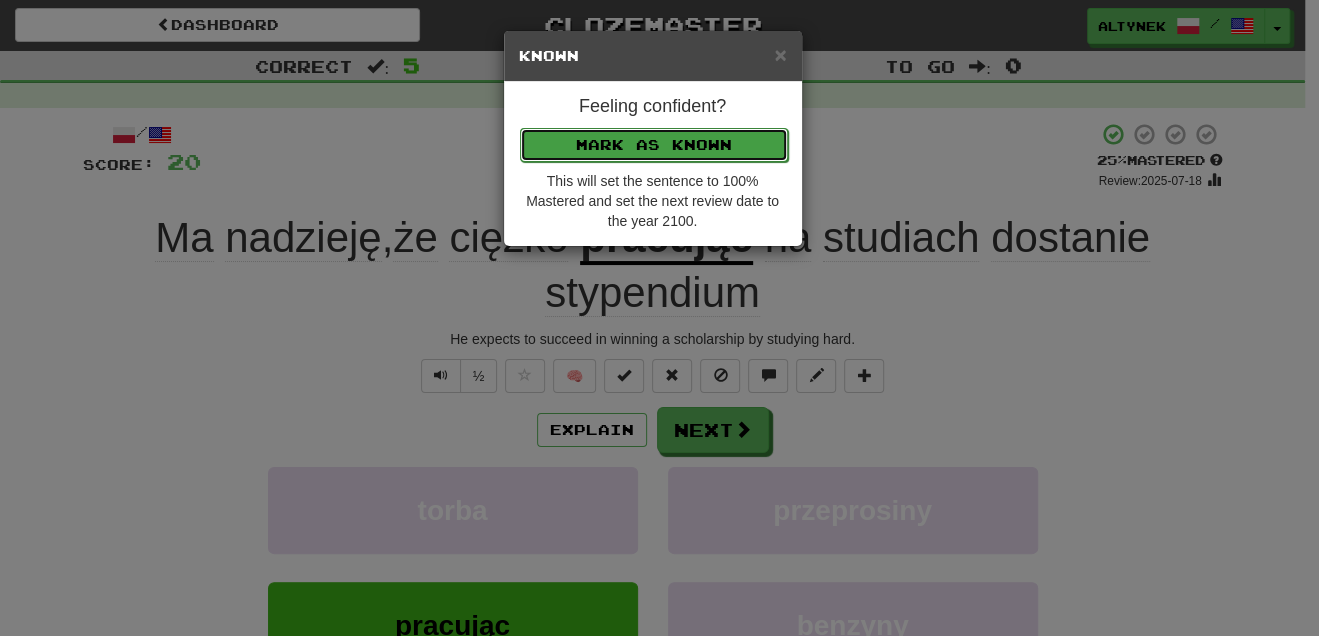 click on "Mark as Known" at bounding box center (654, 145) 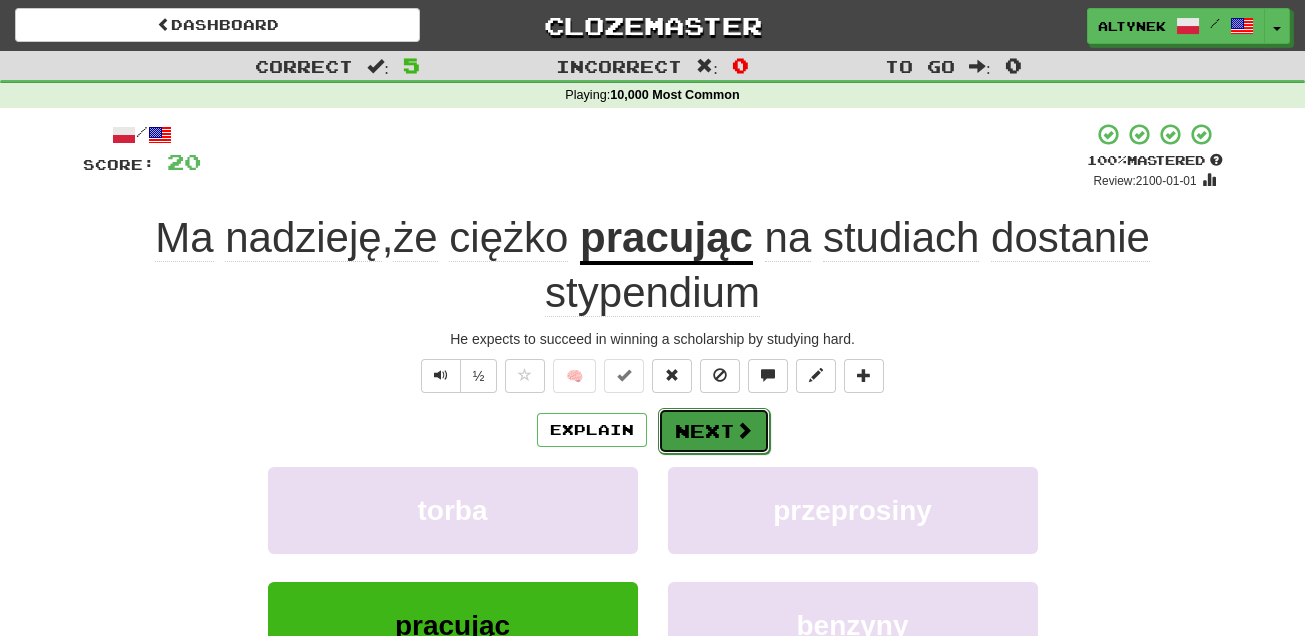 click on "Next" at bounding box center [714, 431] 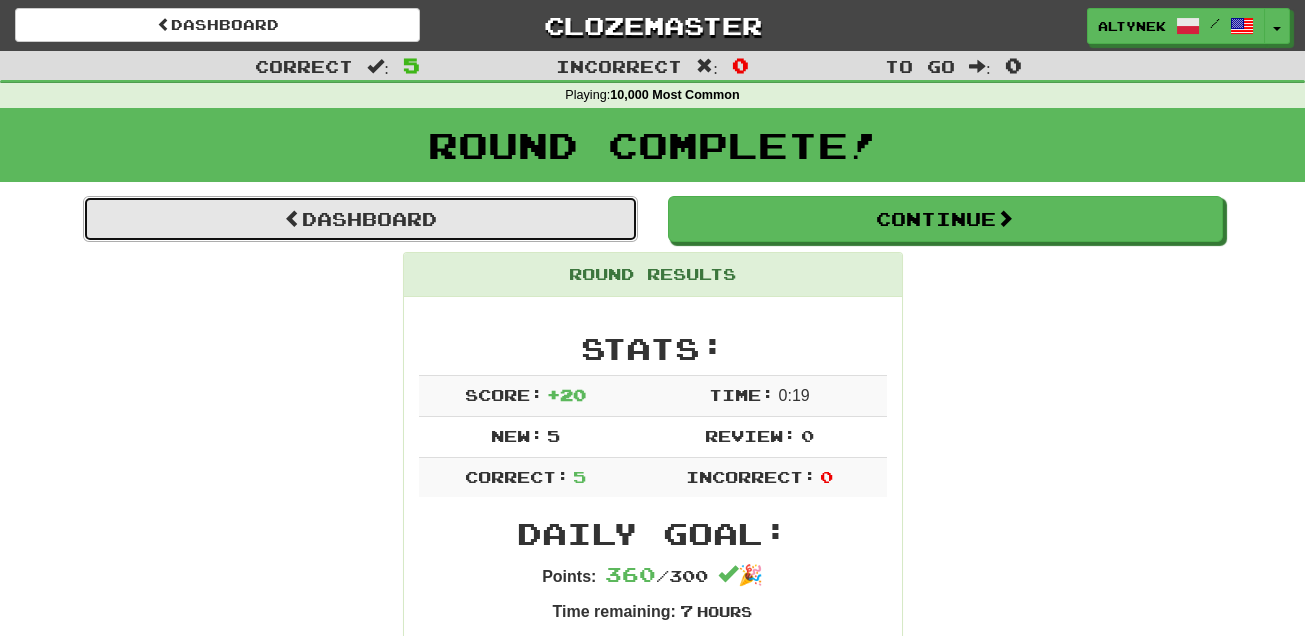 click on "Dashboard" at bounding box center [360, 219] 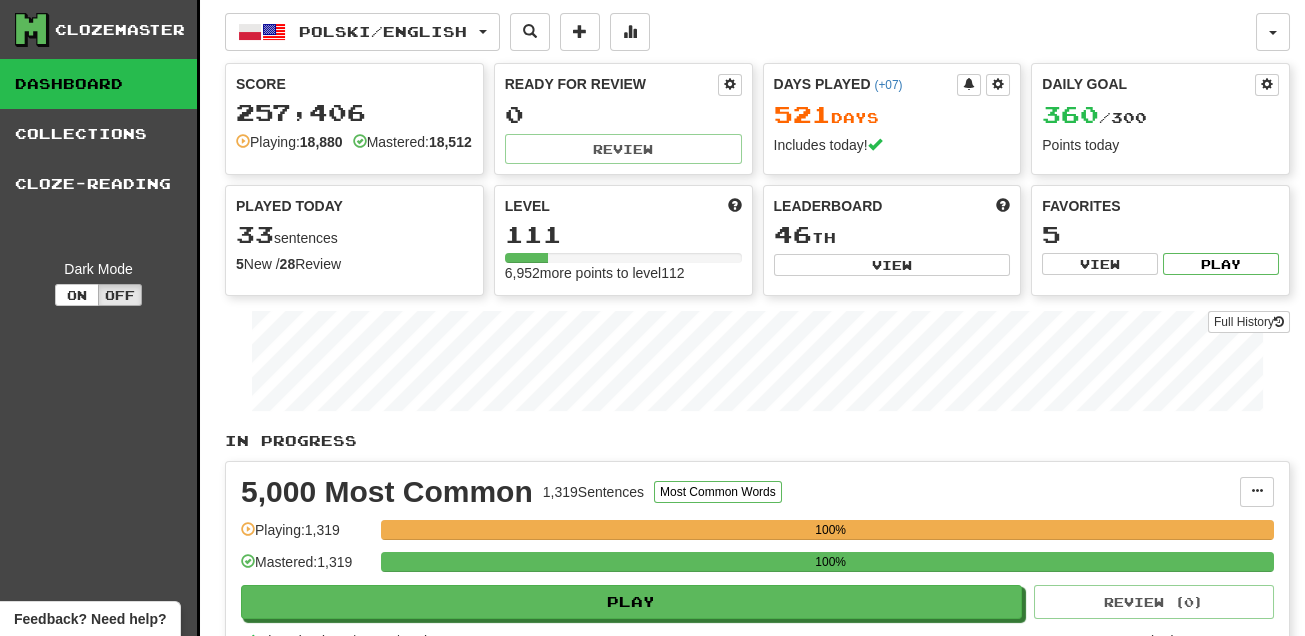 scroll, scrollTop: 303, scrollLeft: 0, axis: vertical 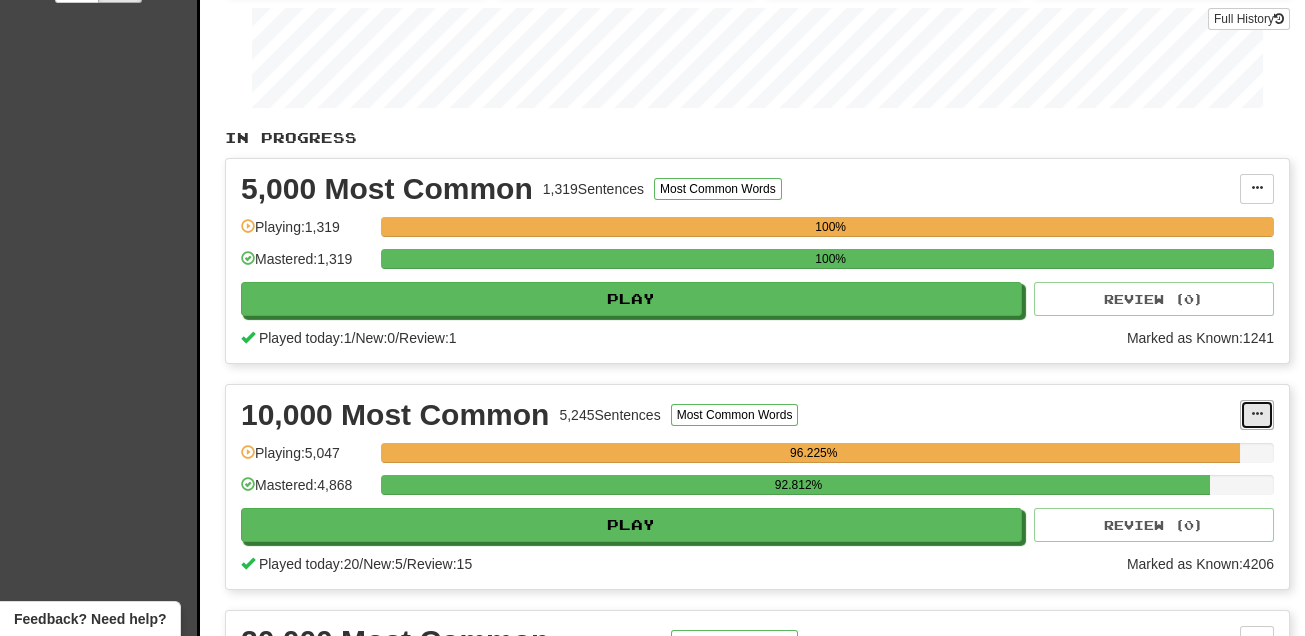 click at bounding box center [1257, 414] 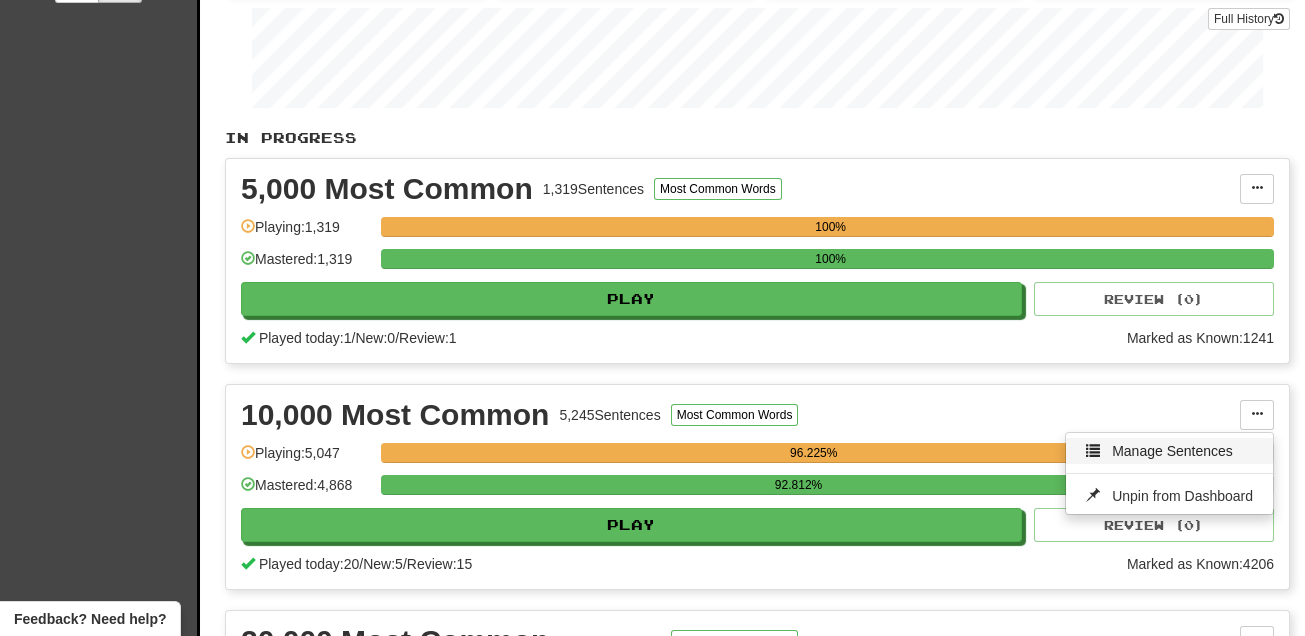 click on "Manage Sentences" at bounding box center (1172, 451) 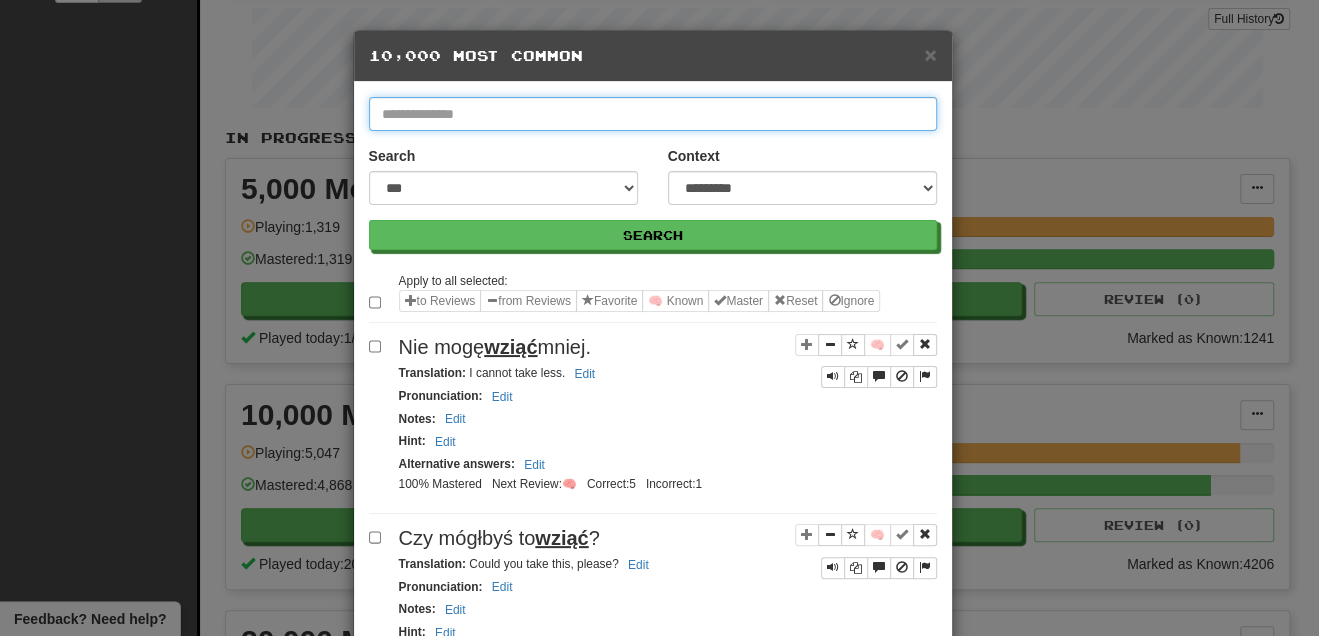 click at bounding box center [653, 114] 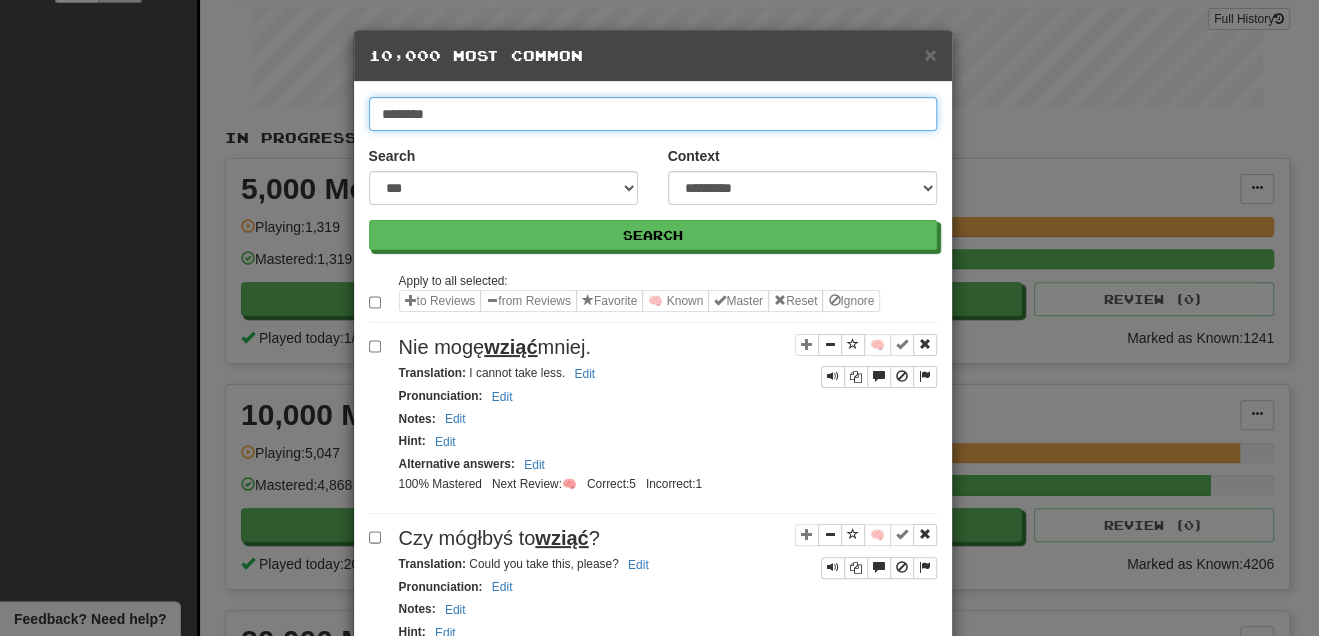 type on "********" 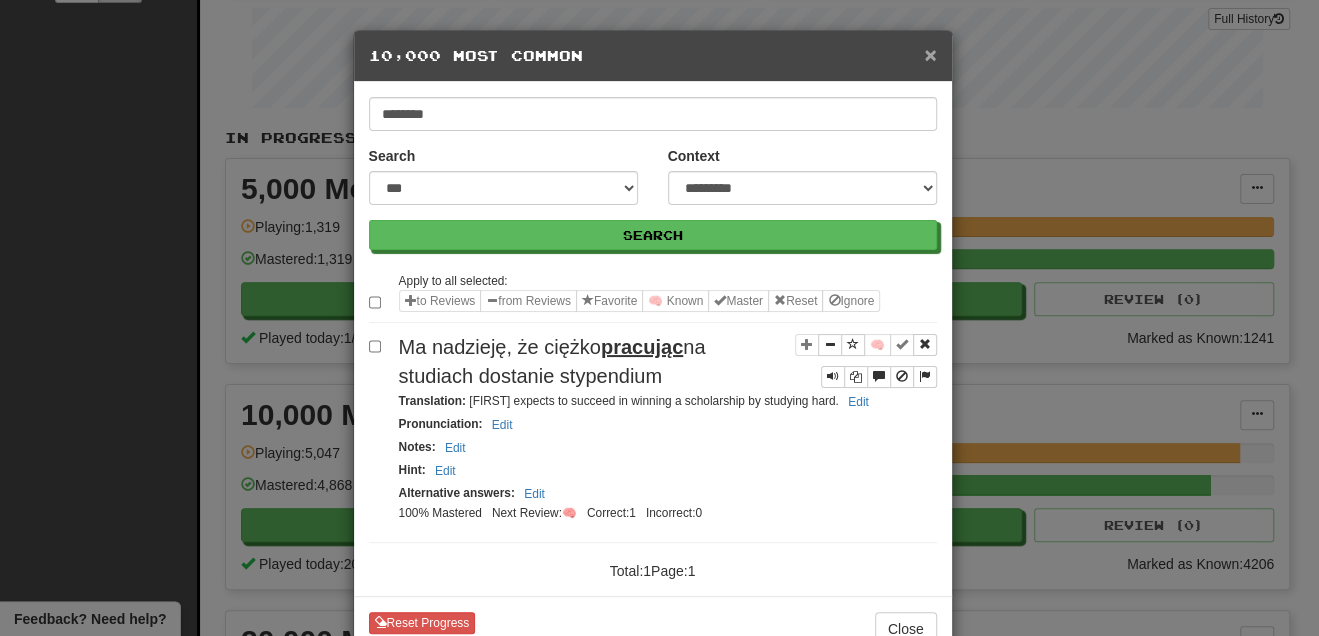 click on "×" at bounding box center [930, 54] 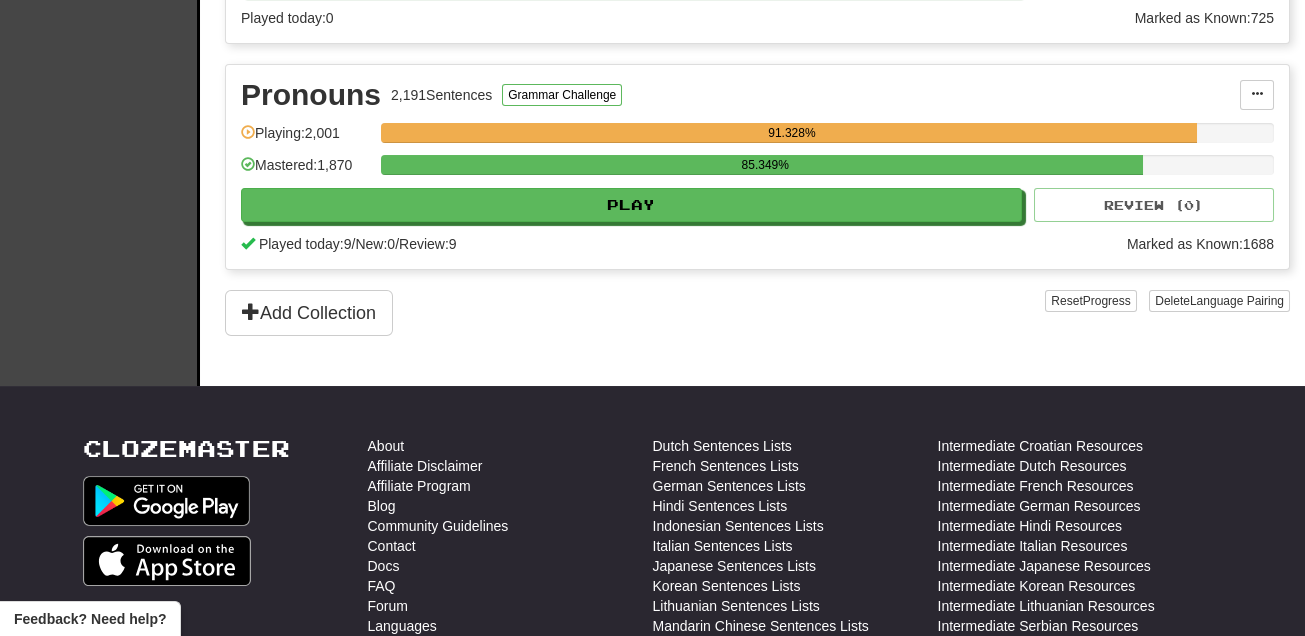 scroll, scrollTop: 1575, scrollLeft: 0, axis: vertical 